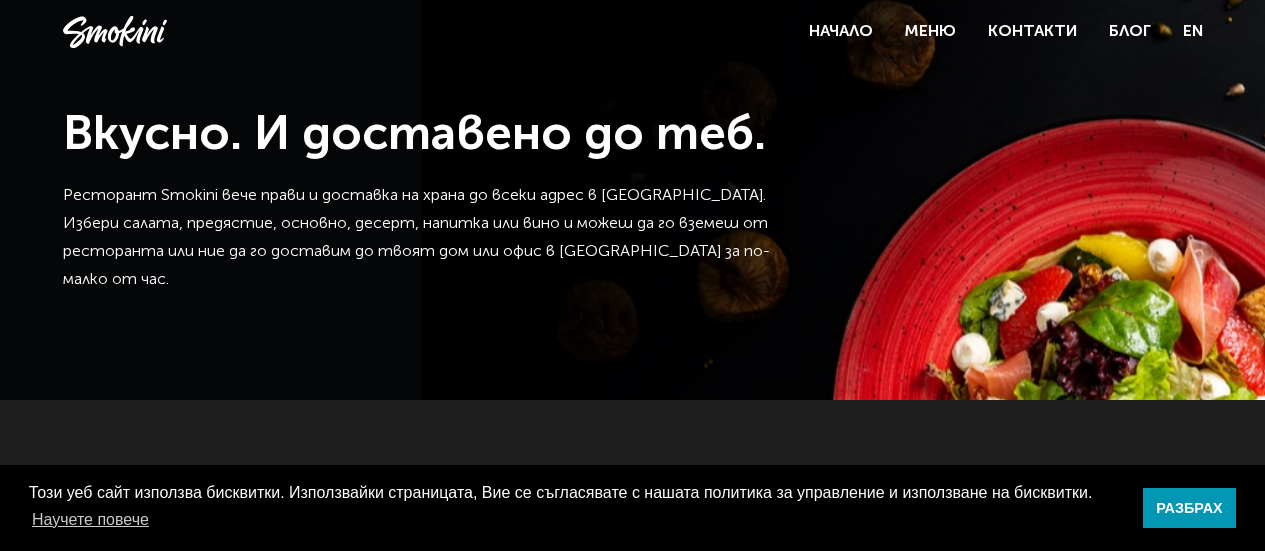 scroll, scrollTop: 0, scrollLeft: 0, axis: both 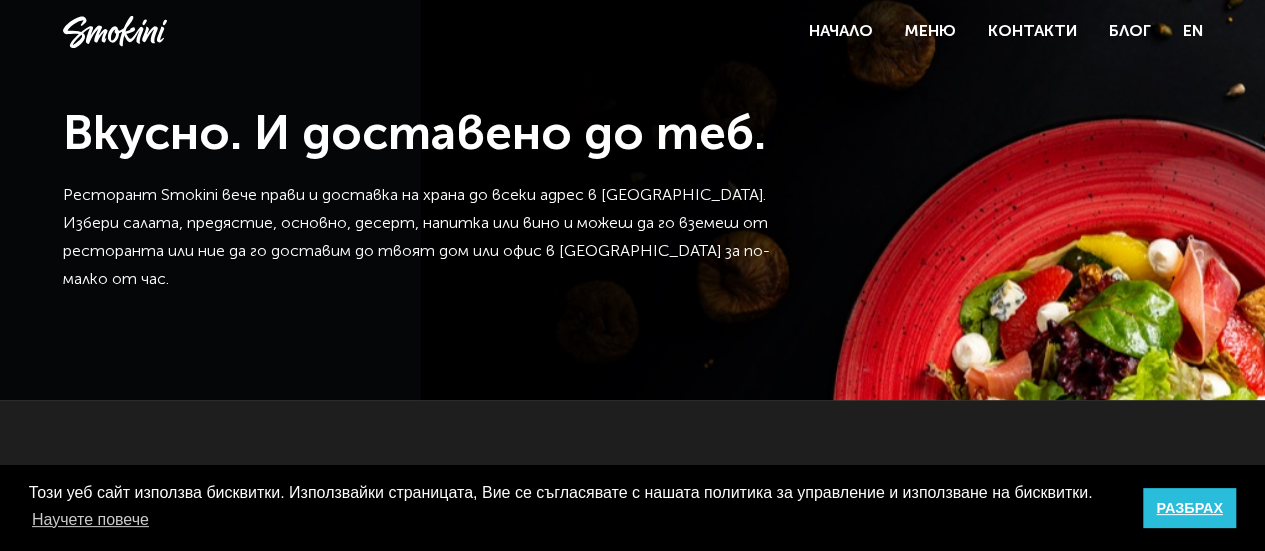 click on "РАЗБРАХ" at bounding box center (1189, 508) 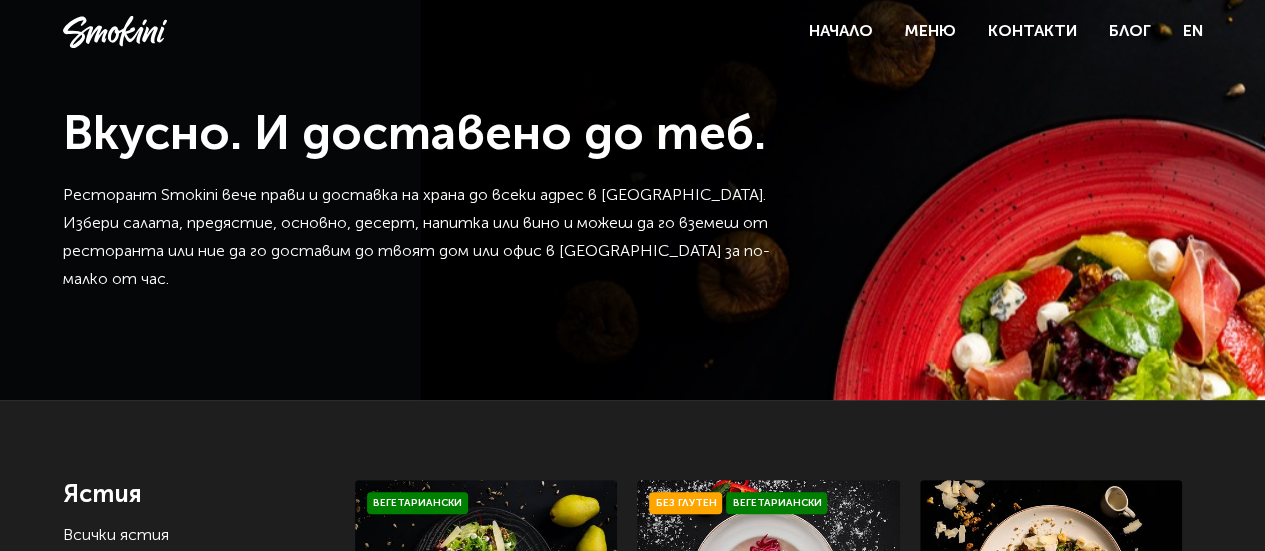 scroll, scrollTop: 482, scrollLeft: 0, axis: vertical 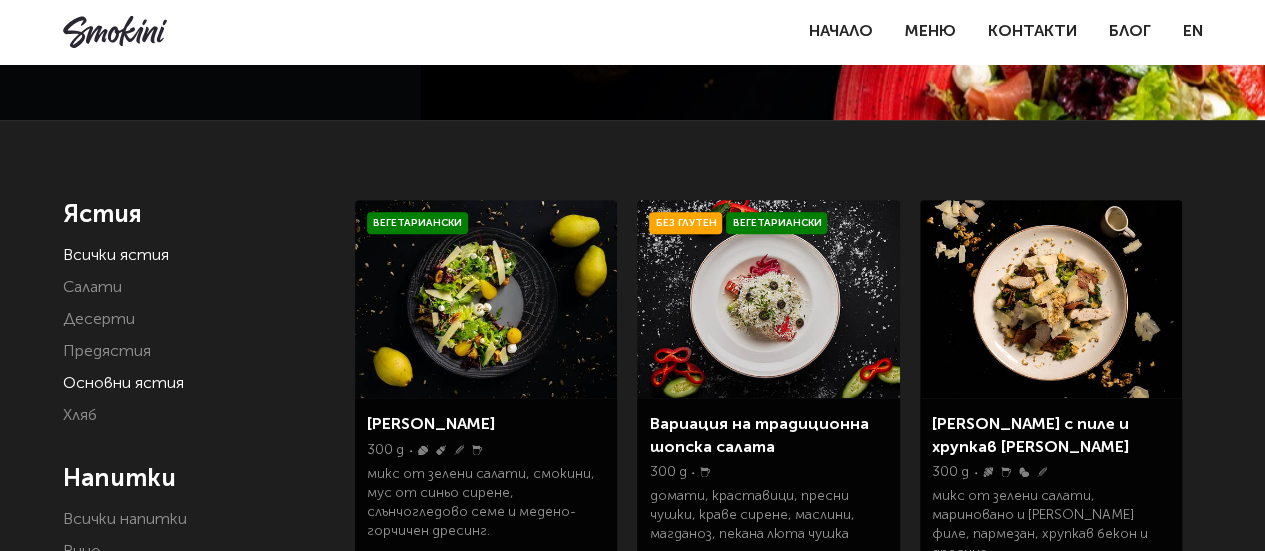 click on "Основни ястия" at bounding box center [123, 384] 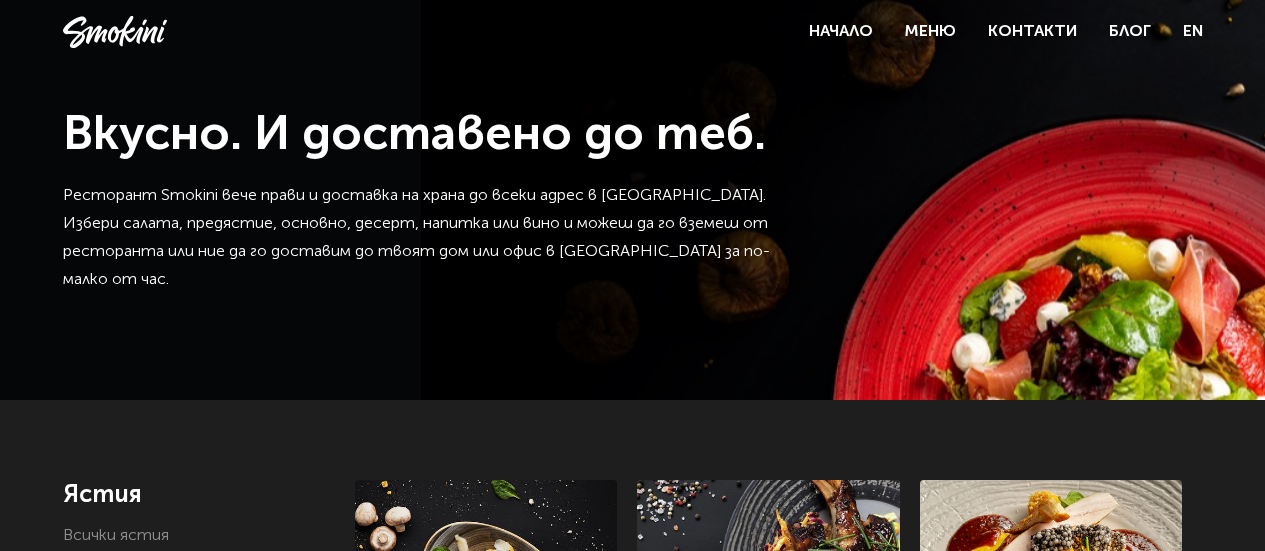 scroll, scrollTop: 0, scrollLeft: 0, axis: both 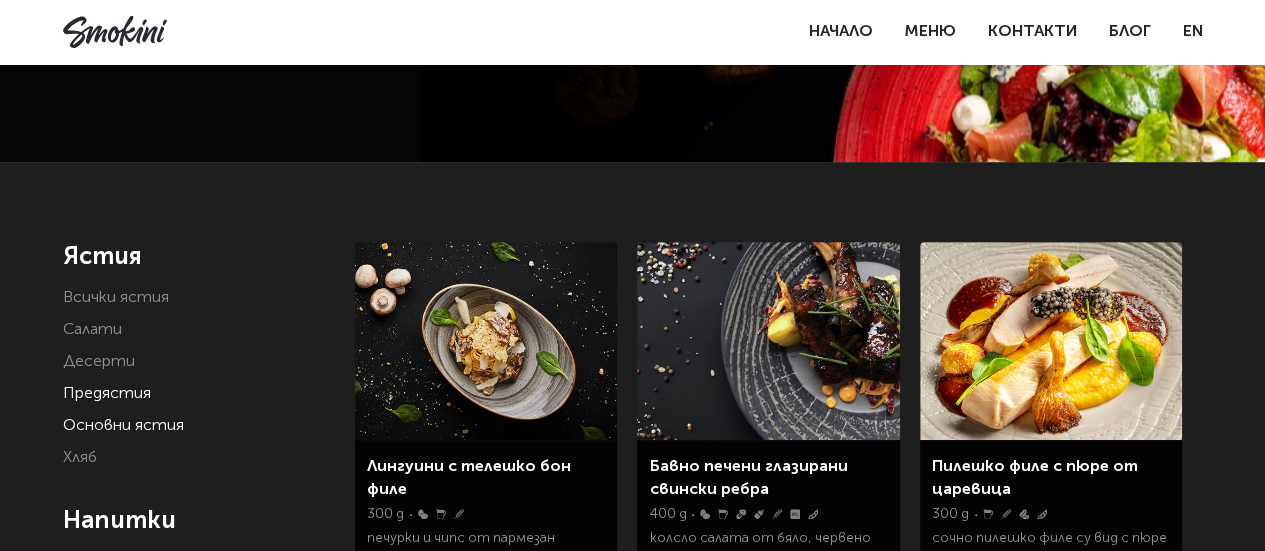 click on "Предястия" at bounding box center (107, 394) 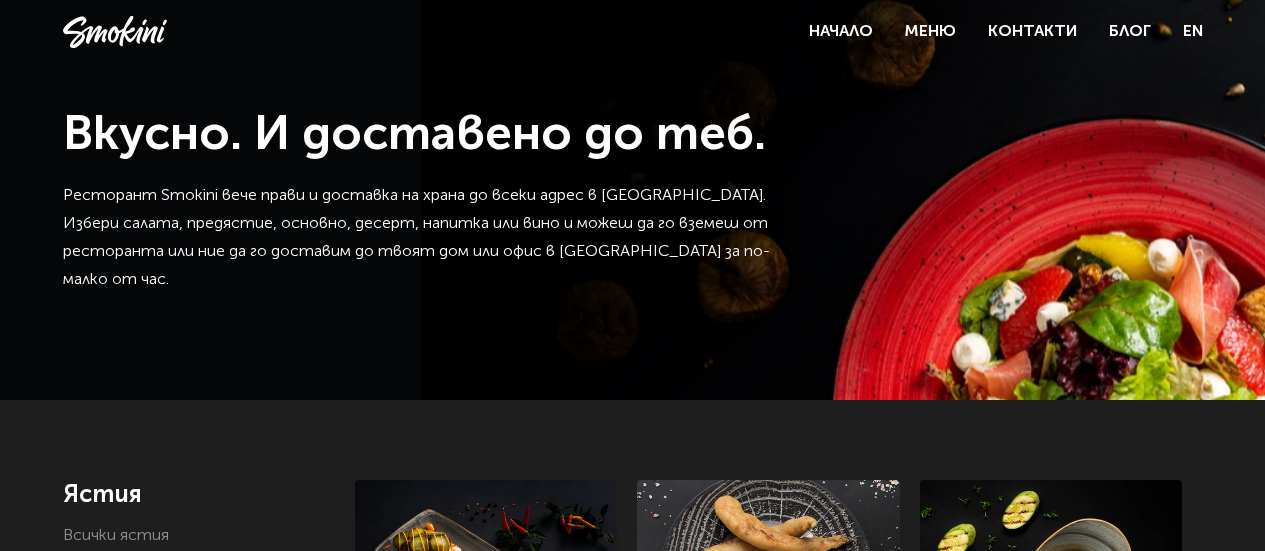 scroll, scrollTop: 0, scrollLeft: 0, axis: both 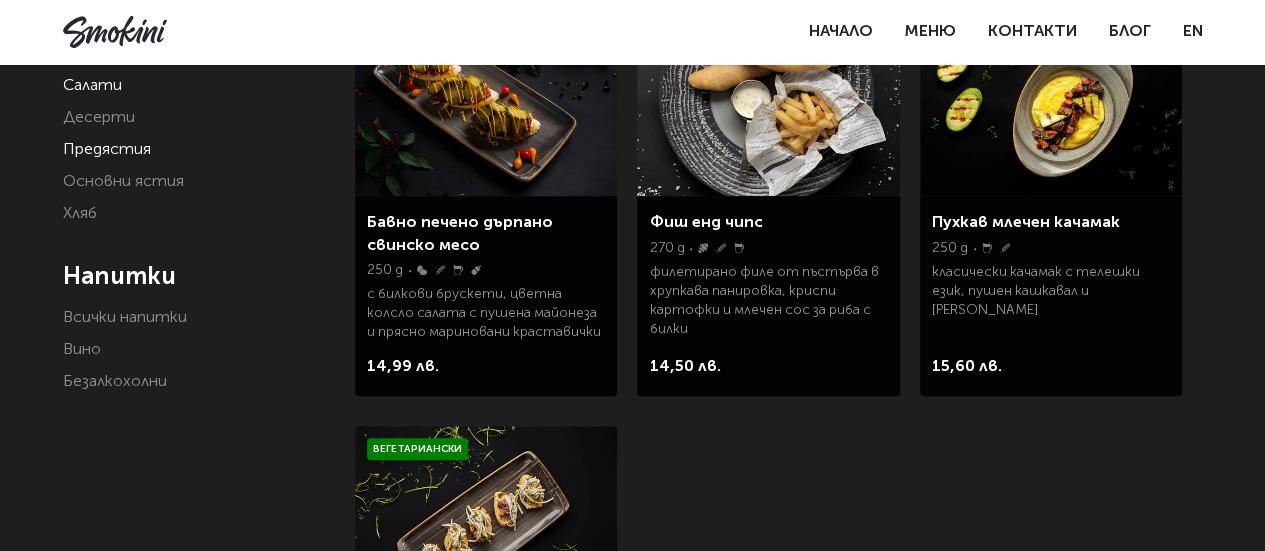 click on "Салати" at bounding box center [92, 86] 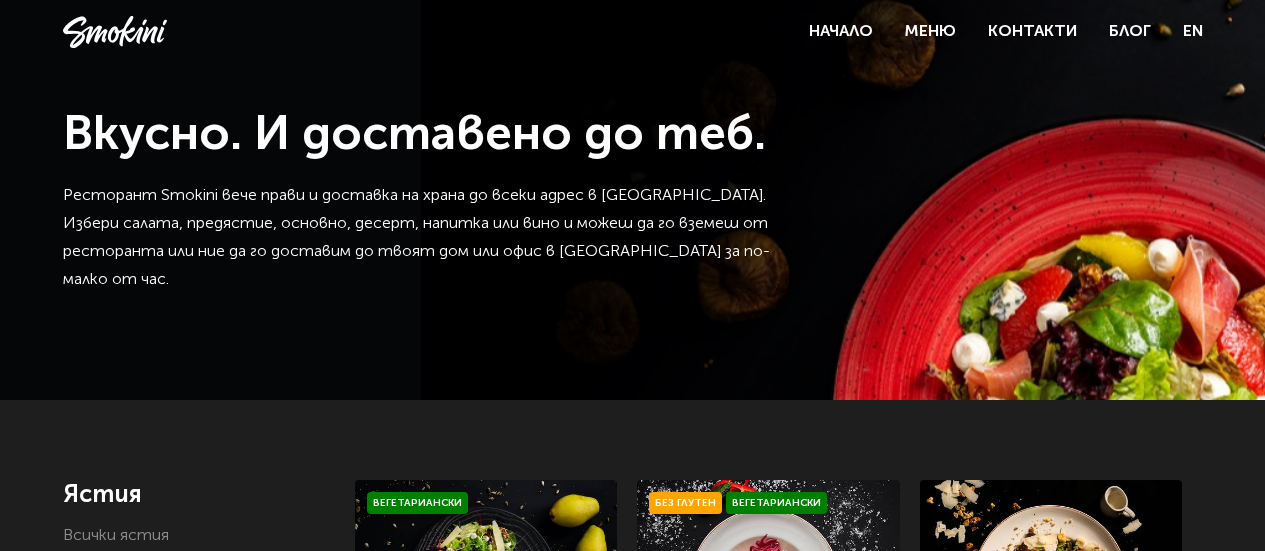scroll, scrollTop: 0, scrollLeft: 0, axis: both 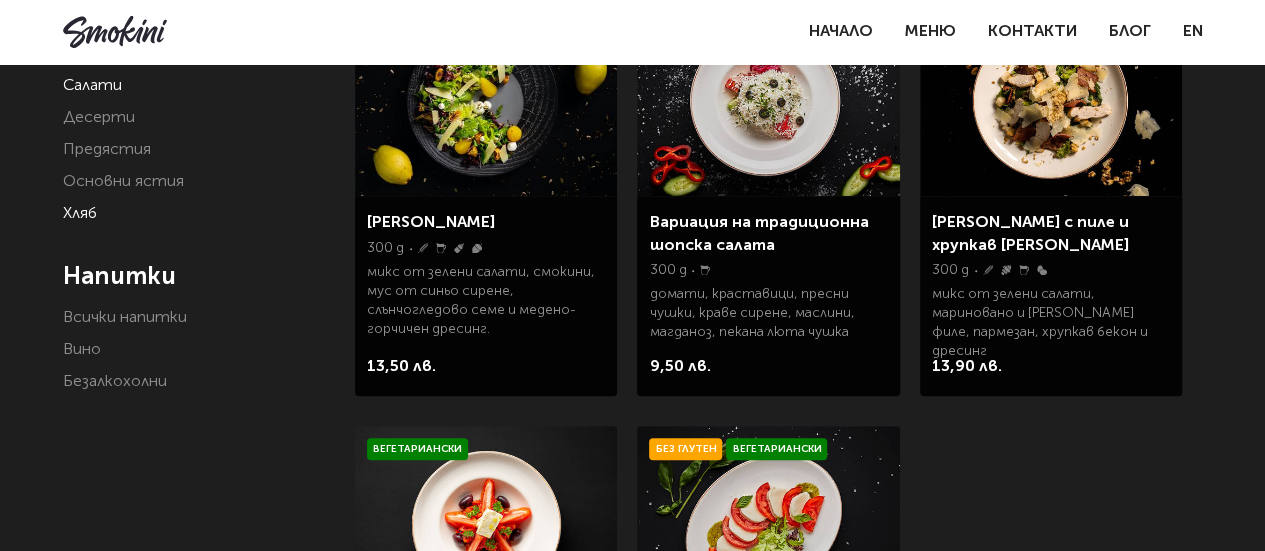 click on "Хляб" at bounding box center [80, 214] 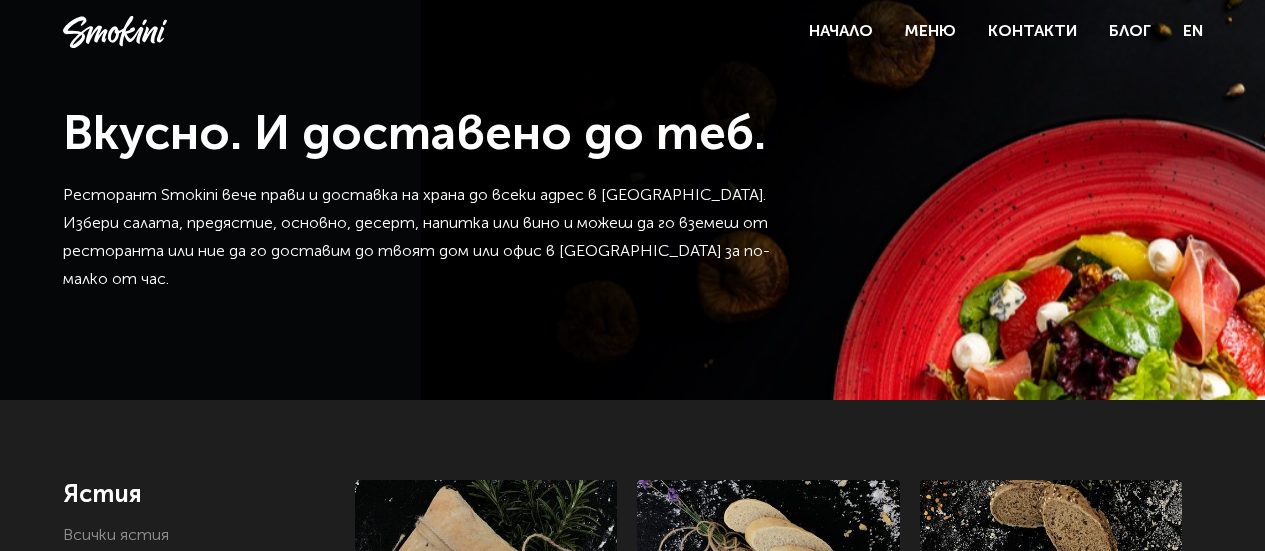 scroll, scrollTop: 0, scrollLeft: 0, axis: both 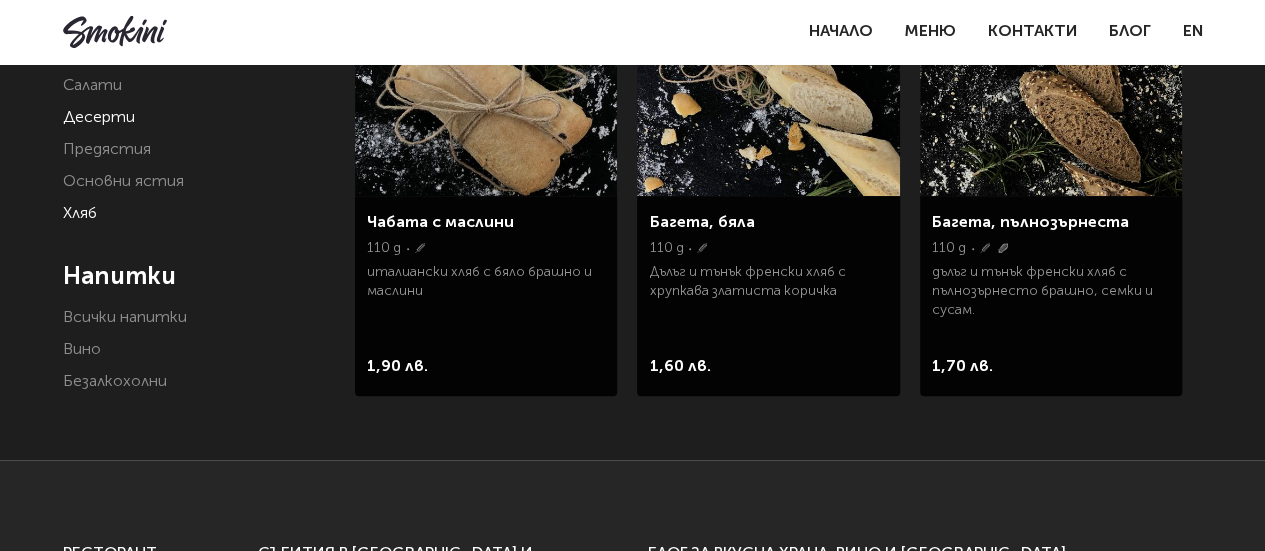 click on "Десерти" at bounding box center (99, 118) 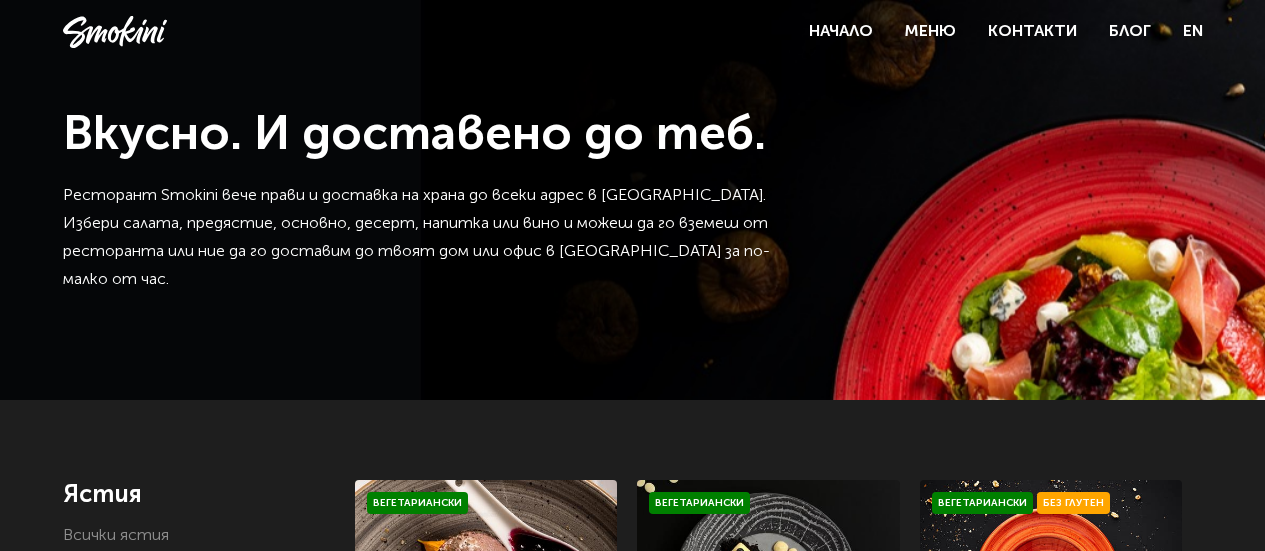 scroll, scrollTop: 0, scrollLeft: 0, axis: both 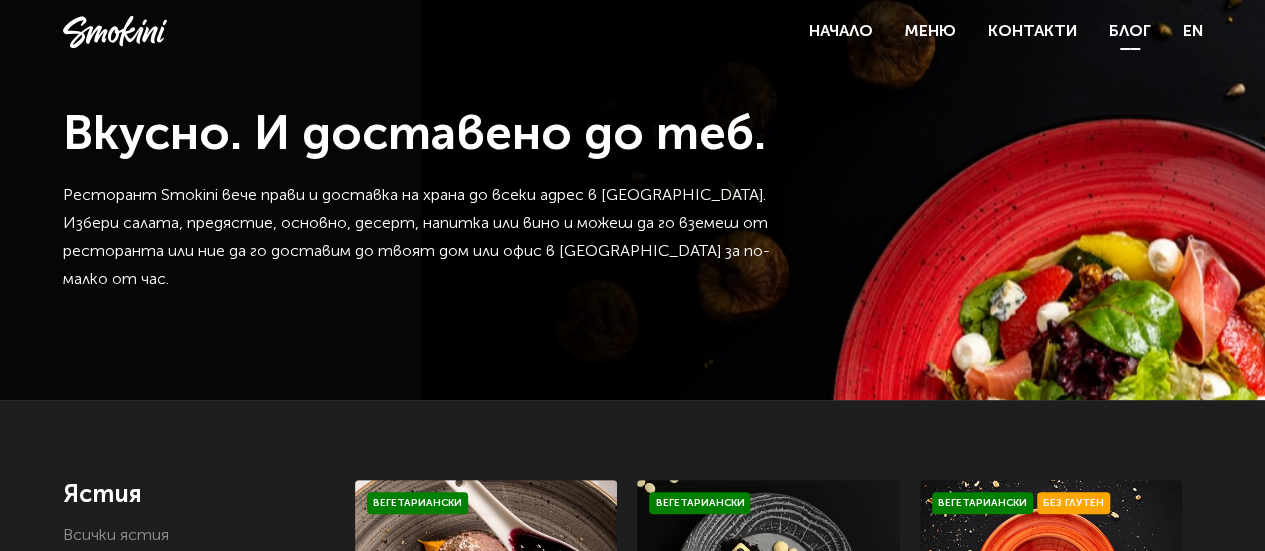click on "Блог" 